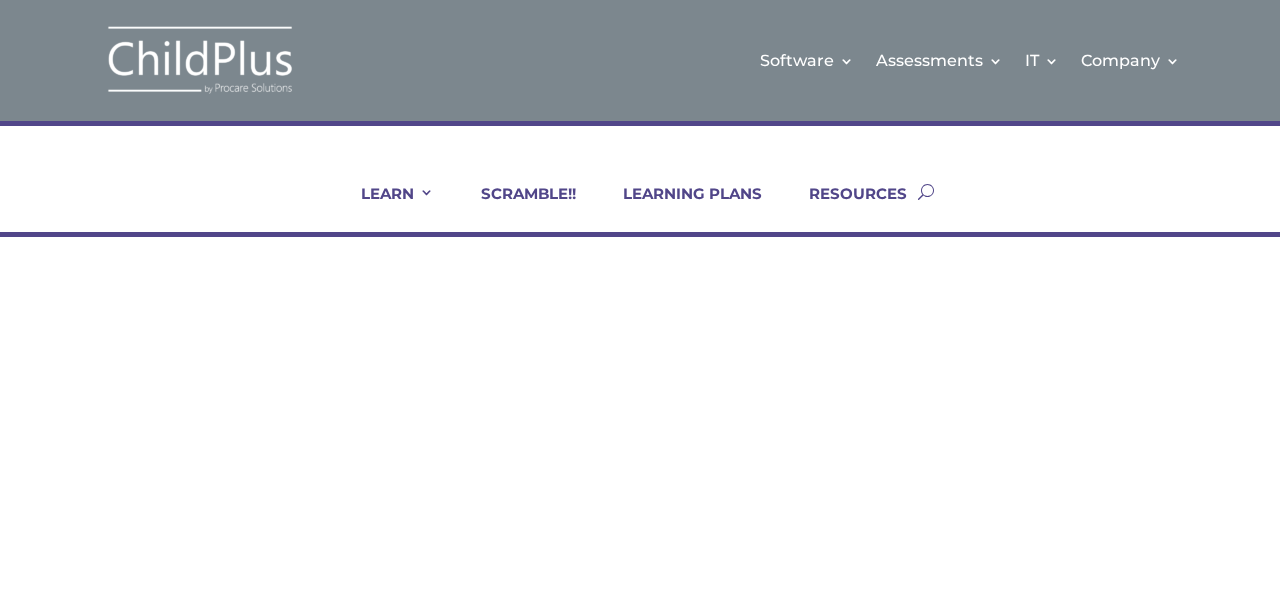 scroll, scrollTop: 0, scrollLeft: 0, axis: both 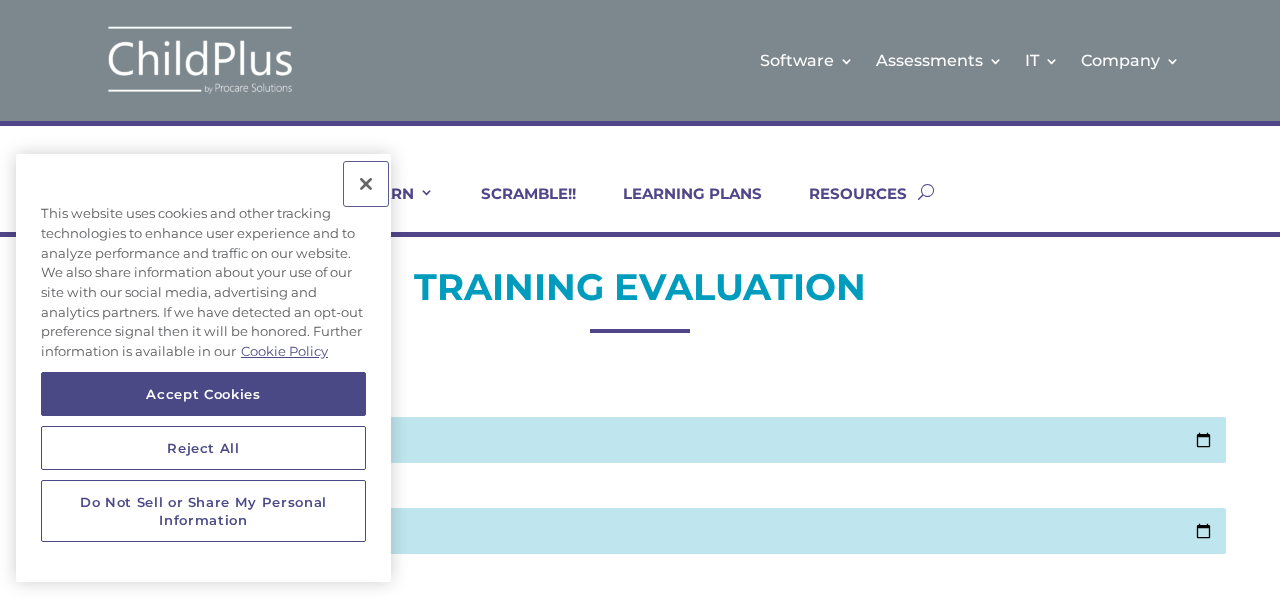 click at bounding box center [366, 184] 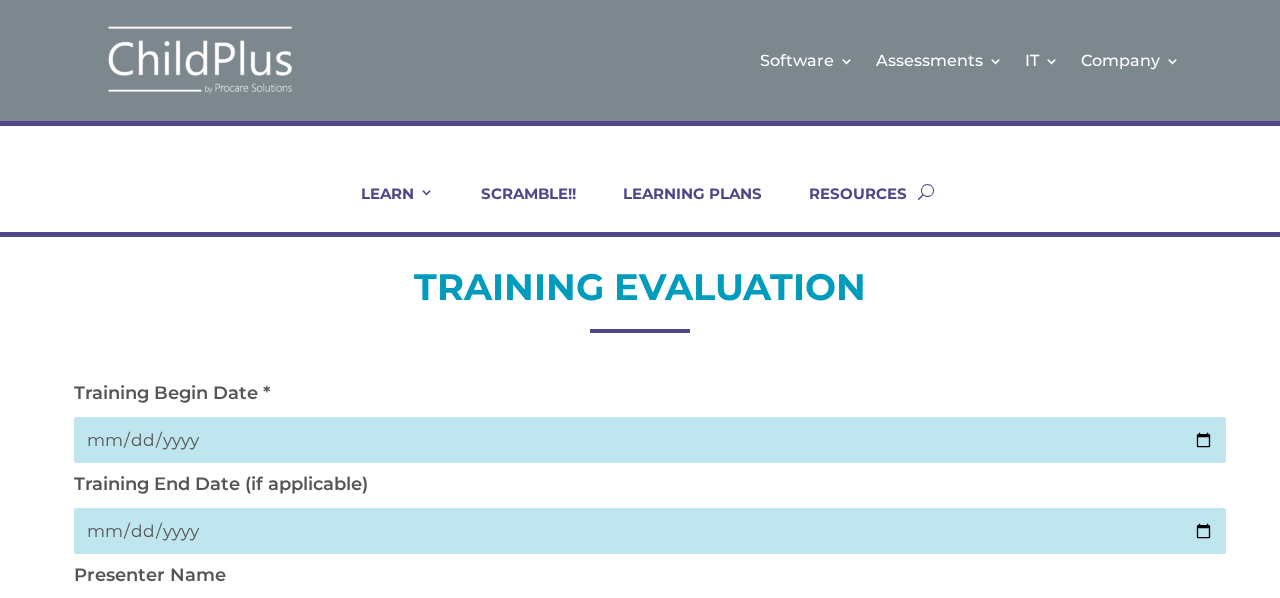 click on "TRAINING EVALUATION
Training Begin Date *
Training End Date (if applicable)
Presenter Name
Select your Presenter
[FIRST] [LAST]
[FIRST] [LAST]
[FIRST] [LAST]
[FIRST] [LAST]
[FIRST] [LAST]
[FIRST] [LAST]
[FIRST] [LAST]
[FIRST] [LAST]
[FIRST] [LAST]
[FIRST] [LAST]
[FIRST] [LAST]
[FIRST] [LAST]
[FIRST] [LAST]
[FIRST] [LAST]
[FIRST] [LAST]
[FIRST] [LAST]
[FIRST] [LAST]
[FIRST] [LAST]
What type of training did you attend? *
Select Your Training Type
On-site (at your agency)
Virtual Visit
Live Group Webinar
Agency Name (Optional)
Your Name (Optional)
Your Position (Optional)
How likely are you to recommend this training to a friend or colleague?
0
1
2
3" at bounding box center (640, 978) 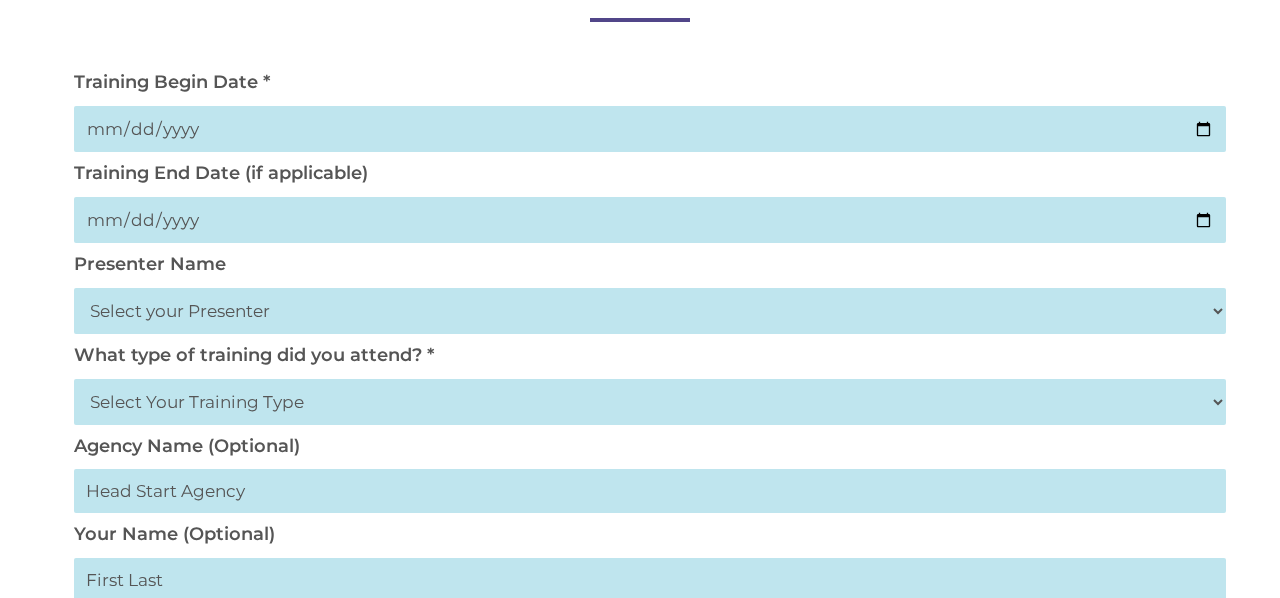 scroll, scrollTop: 314, scrollLeft: 0, axis: vertical 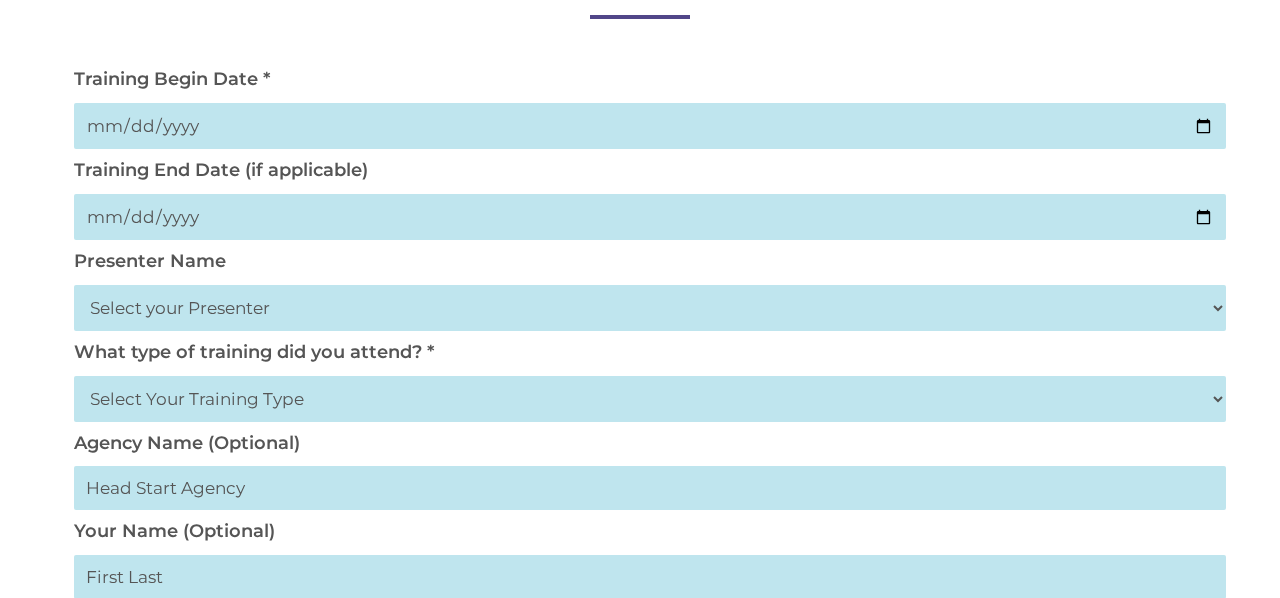 click at bounding box center [650, 126] 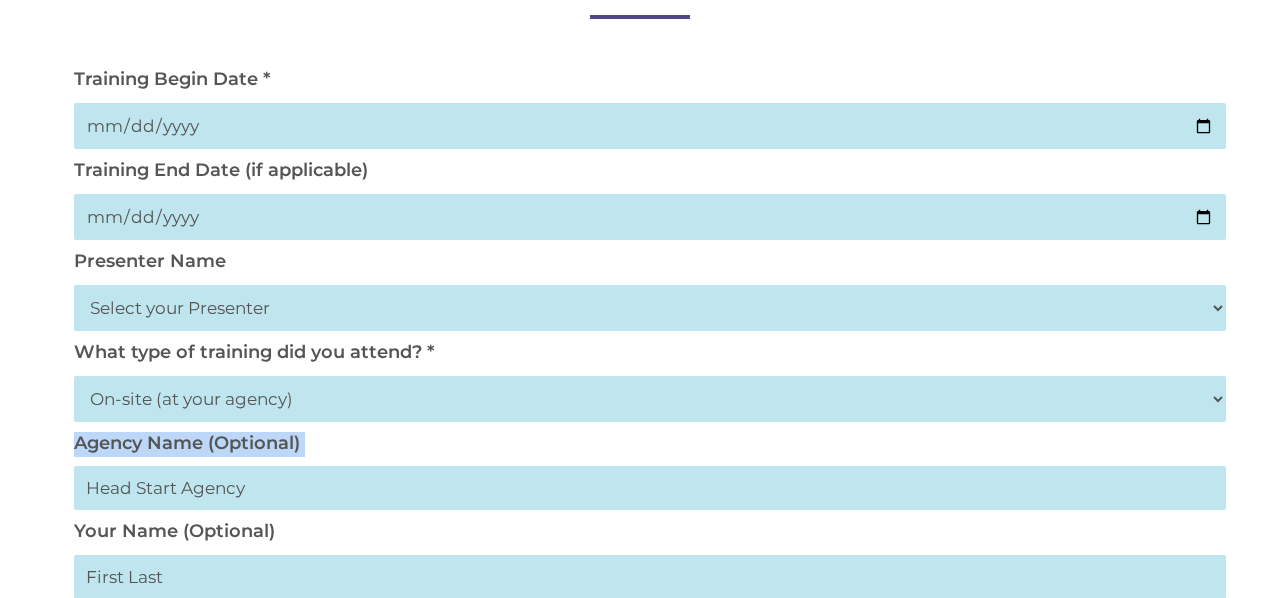 scroll, scrollTop: 0, scrollLeft: 30, axis: horizontal 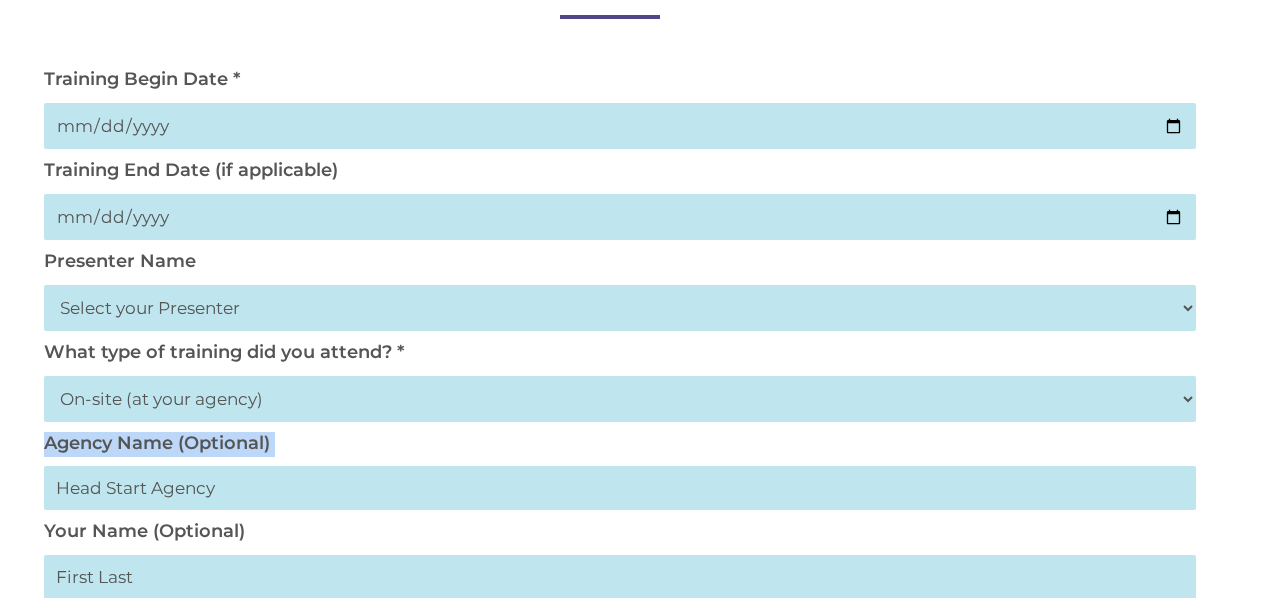 drag, startPoint x: 1279, startPoint y: 424, endPoint x: 1269, endPoint y: 473, distance: 50.01 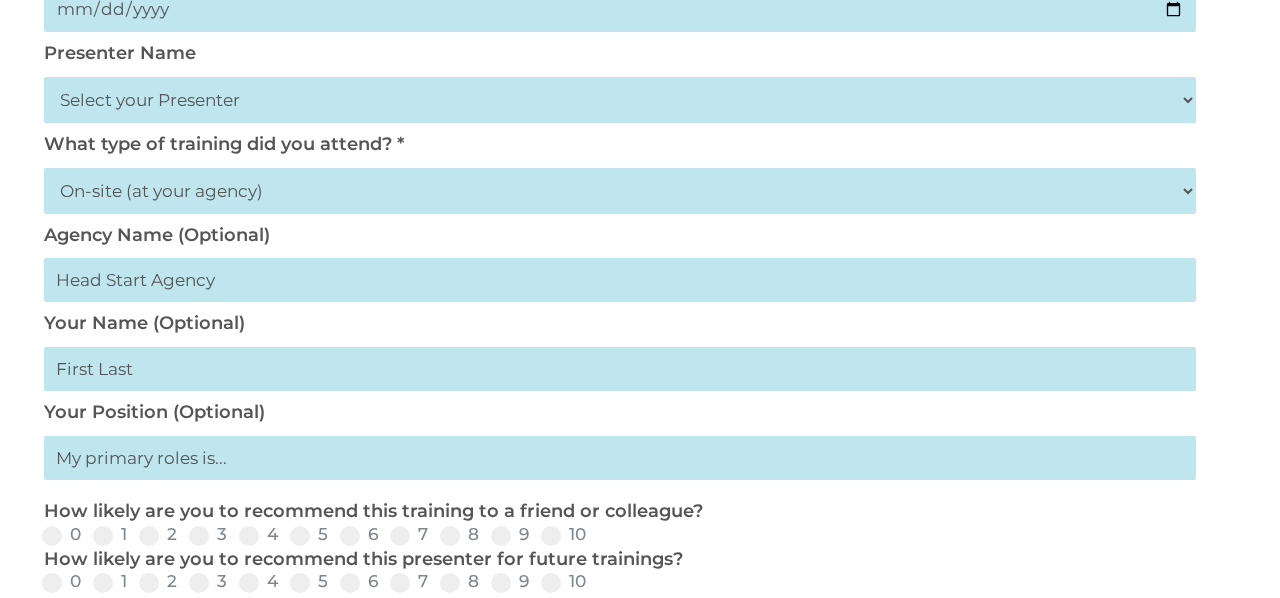scroll, scrollTop: 573, scrollLeft: 0, axis: vertical 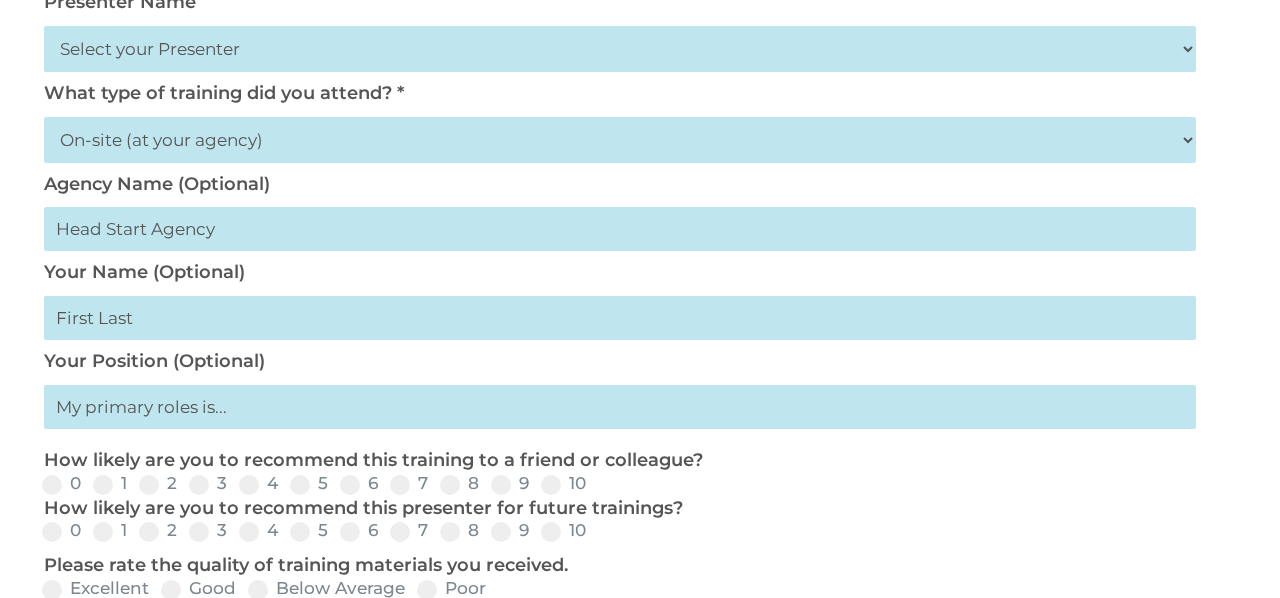 click at bounding box center [620, 229] 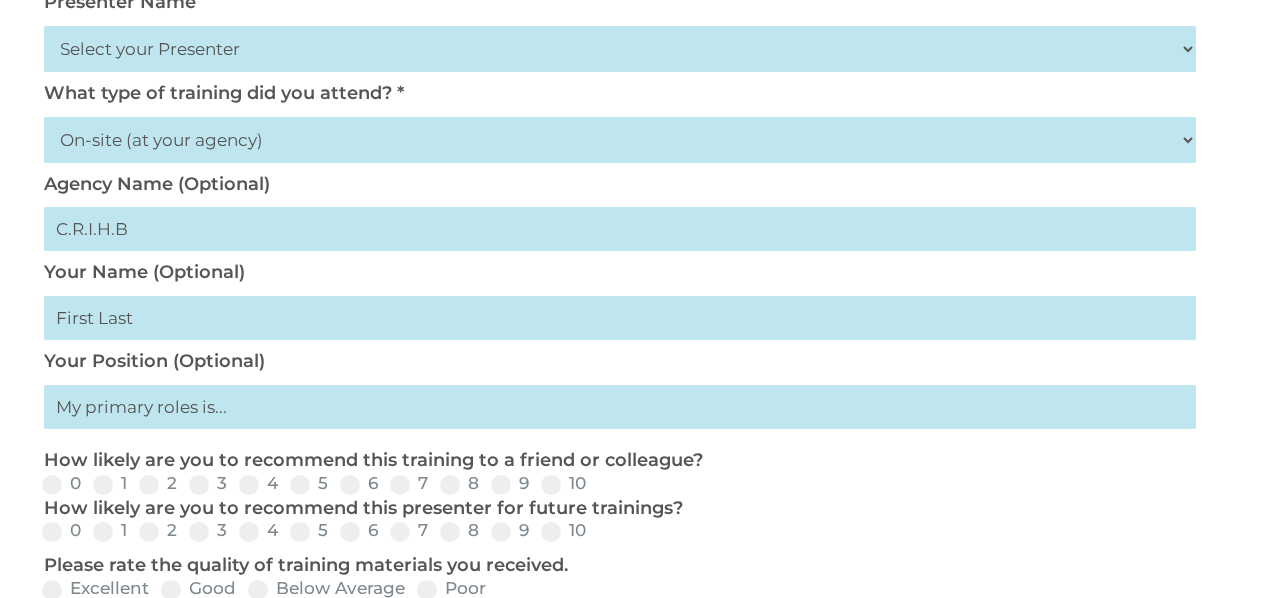 type on "C.R.I.H.B" 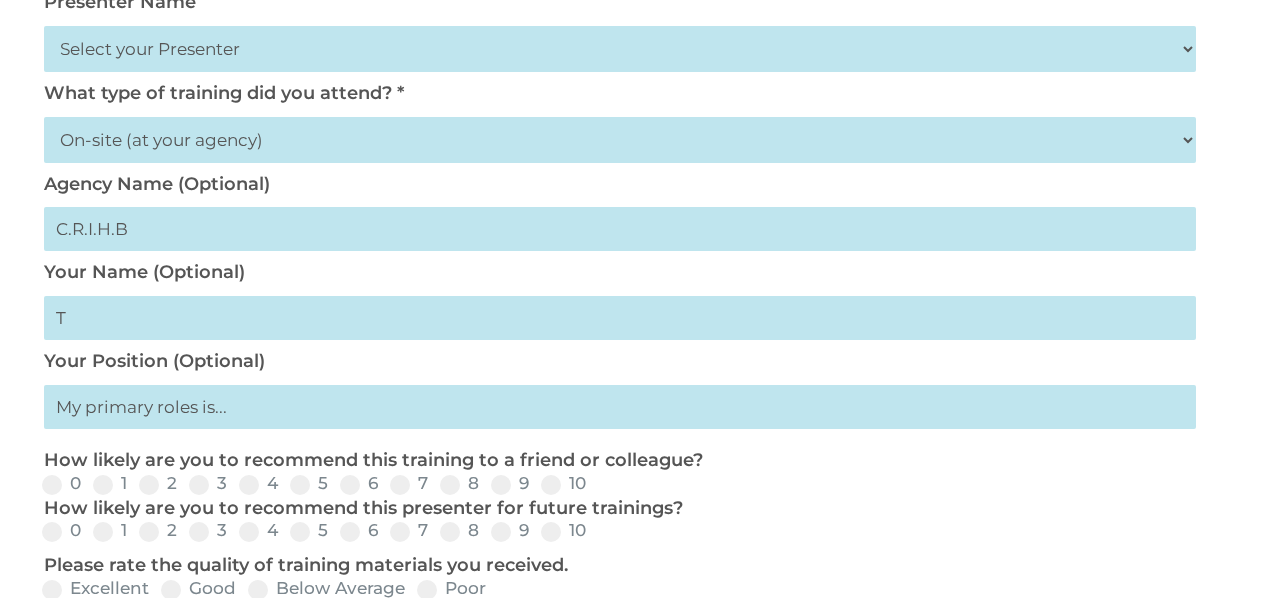 type on "[FIRST] [LAST]" 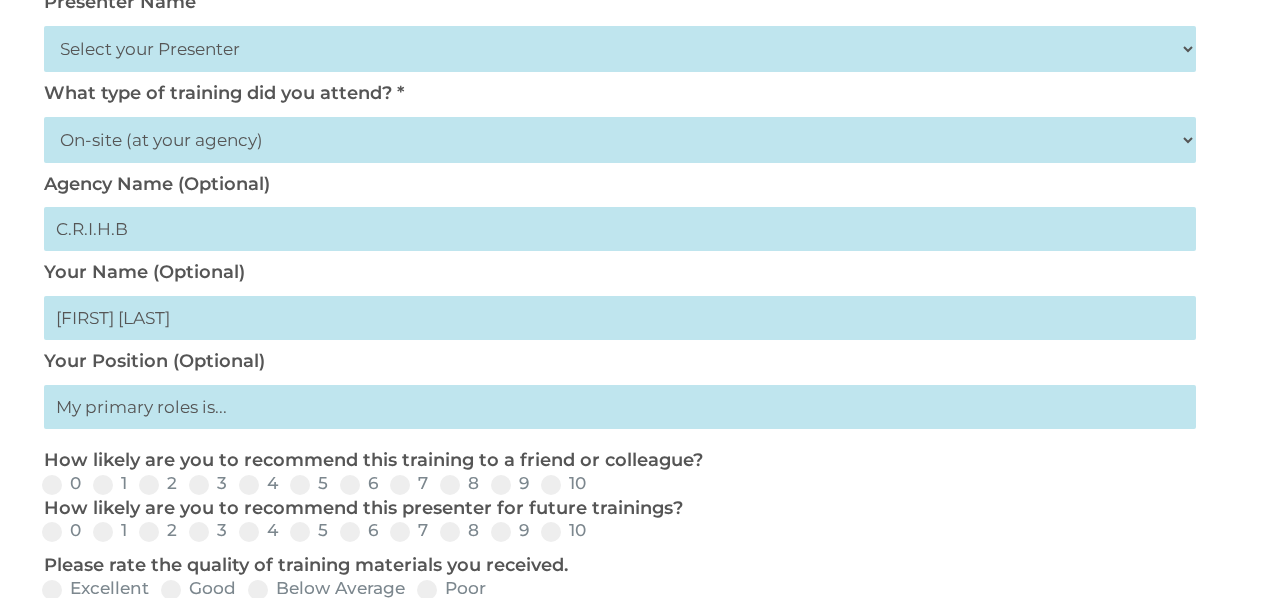 click at bounding box center (620, 407) 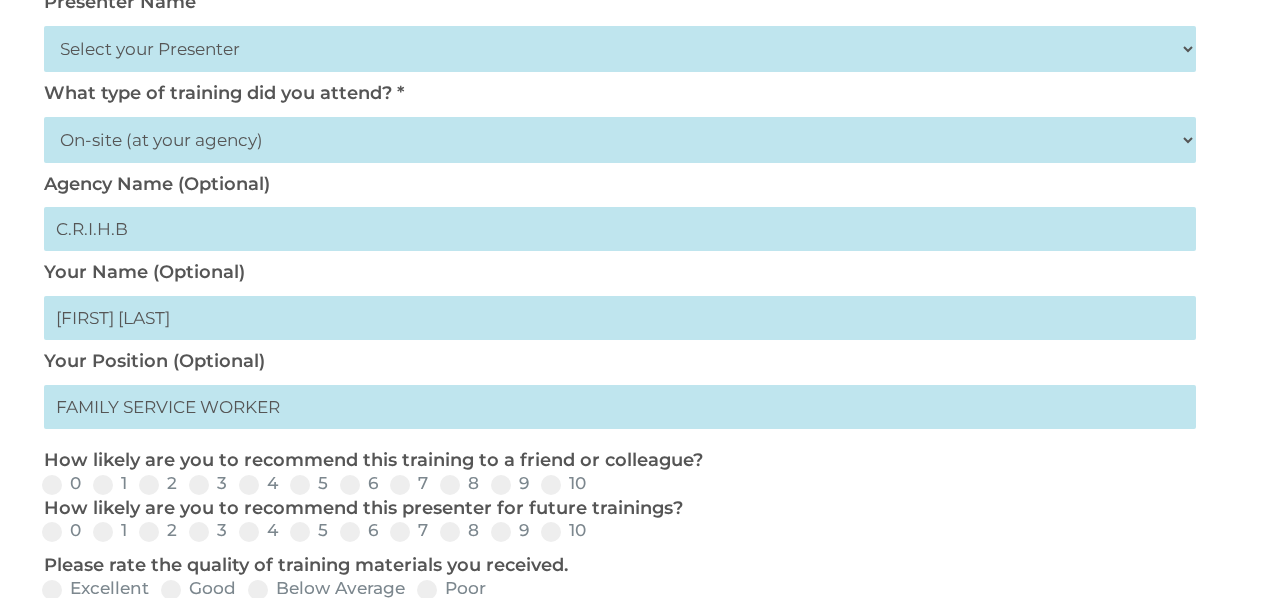type on "FAMILY SERVICE WORKER" 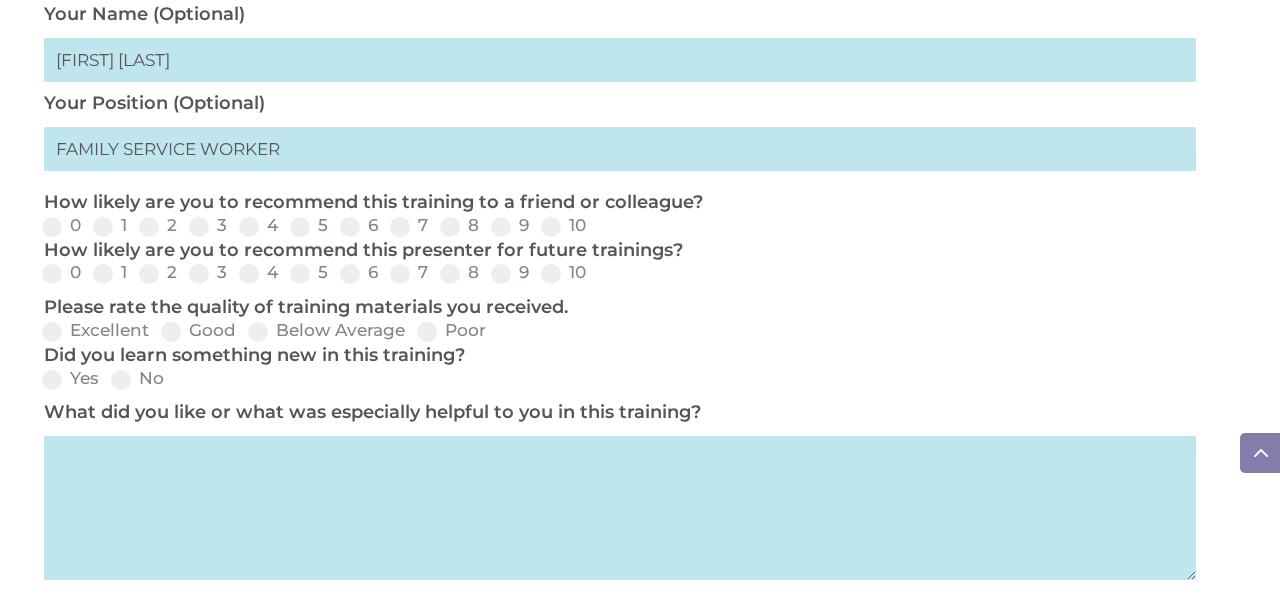 scroll, scrollTop: 832, scrollLeft: 0, axis: vertical 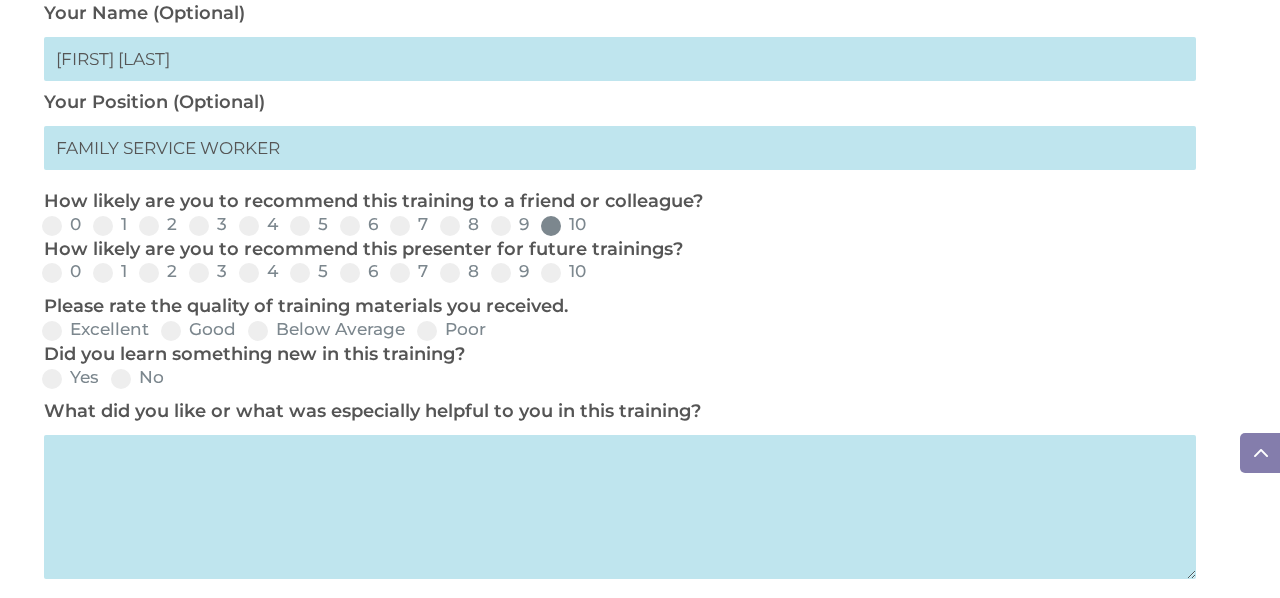click at bounding box center [551, 226] 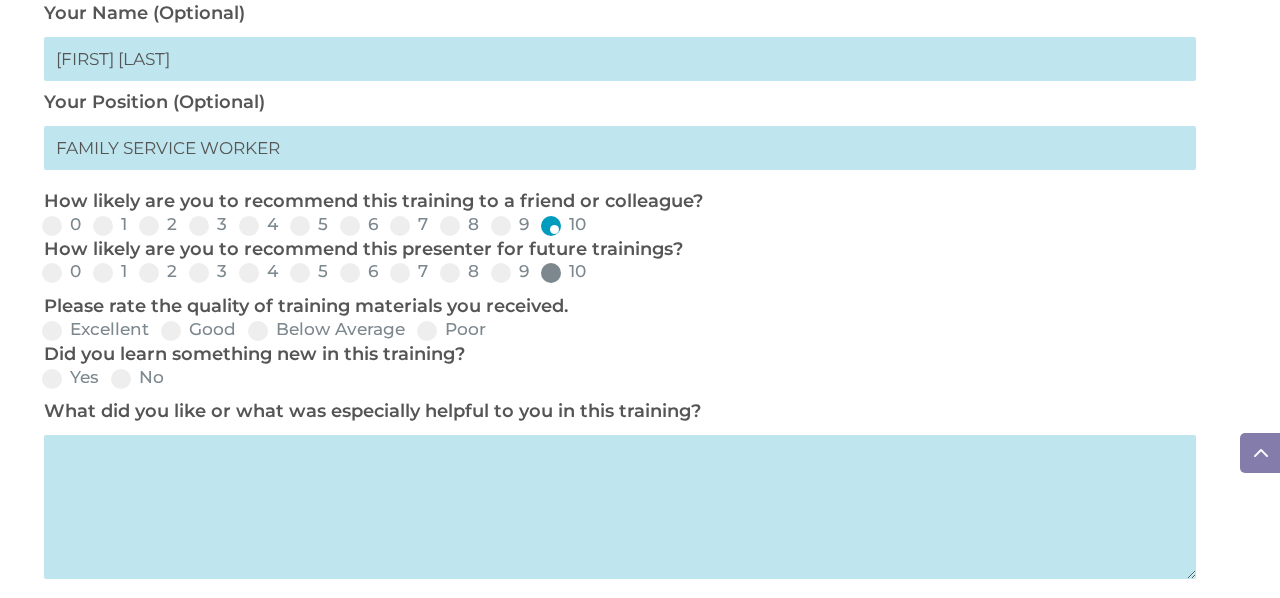 click at bounding box center [551, 273] 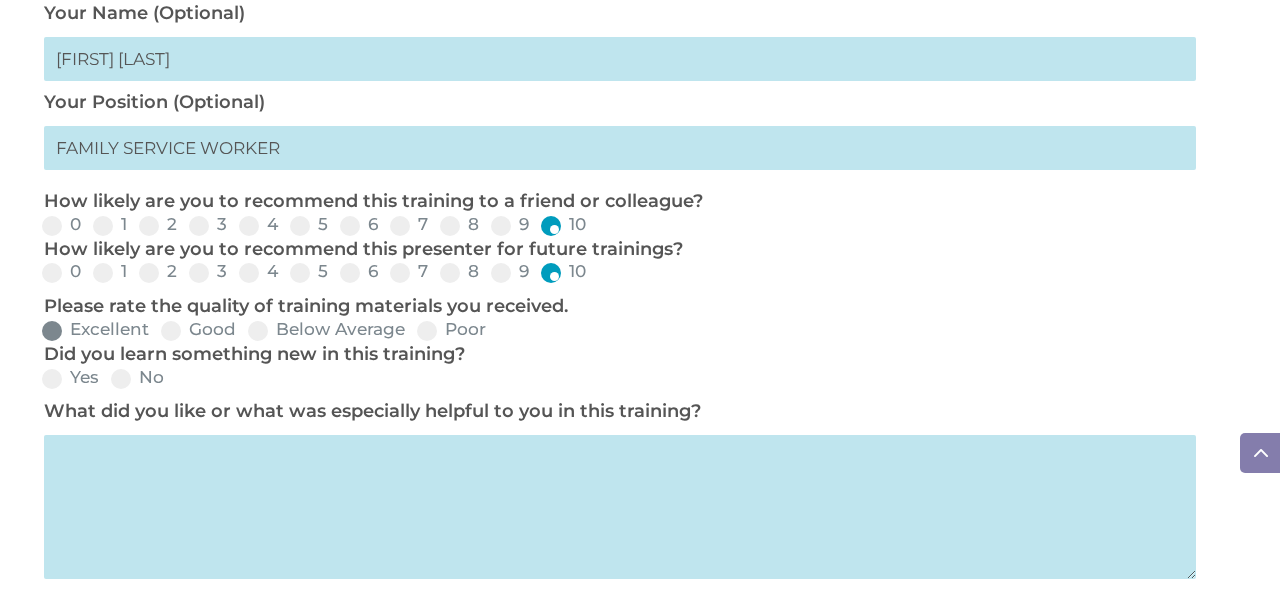 click on "Excellent" at bounding box center (95, 329) 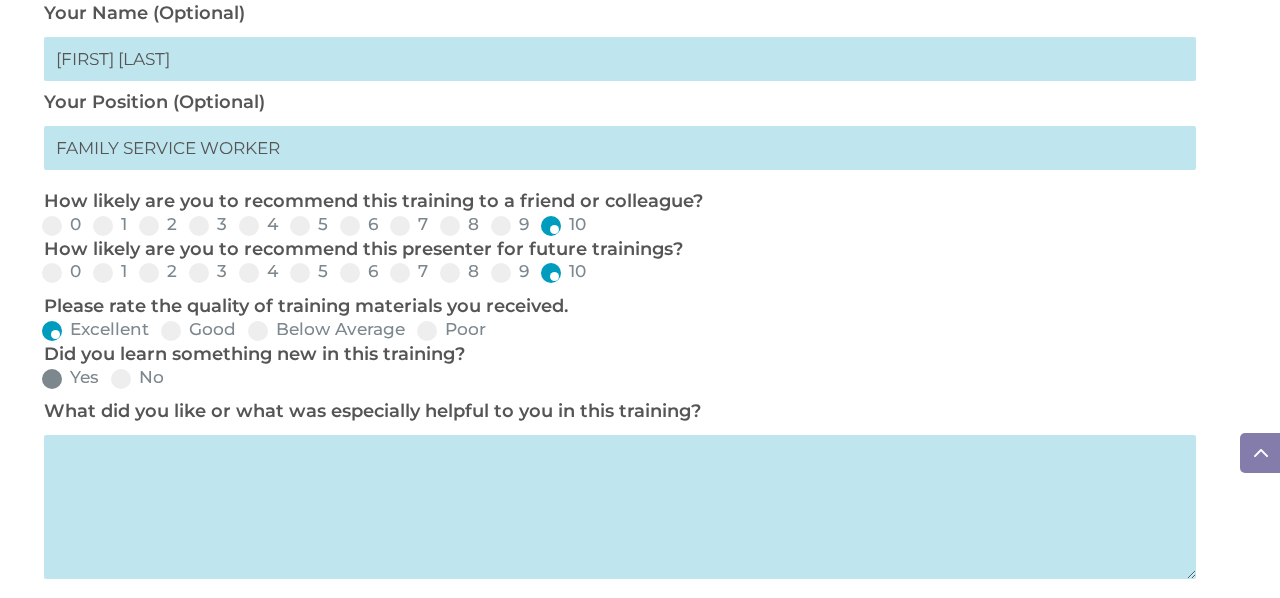 click on "Yes" at bounding box center [70, 377] 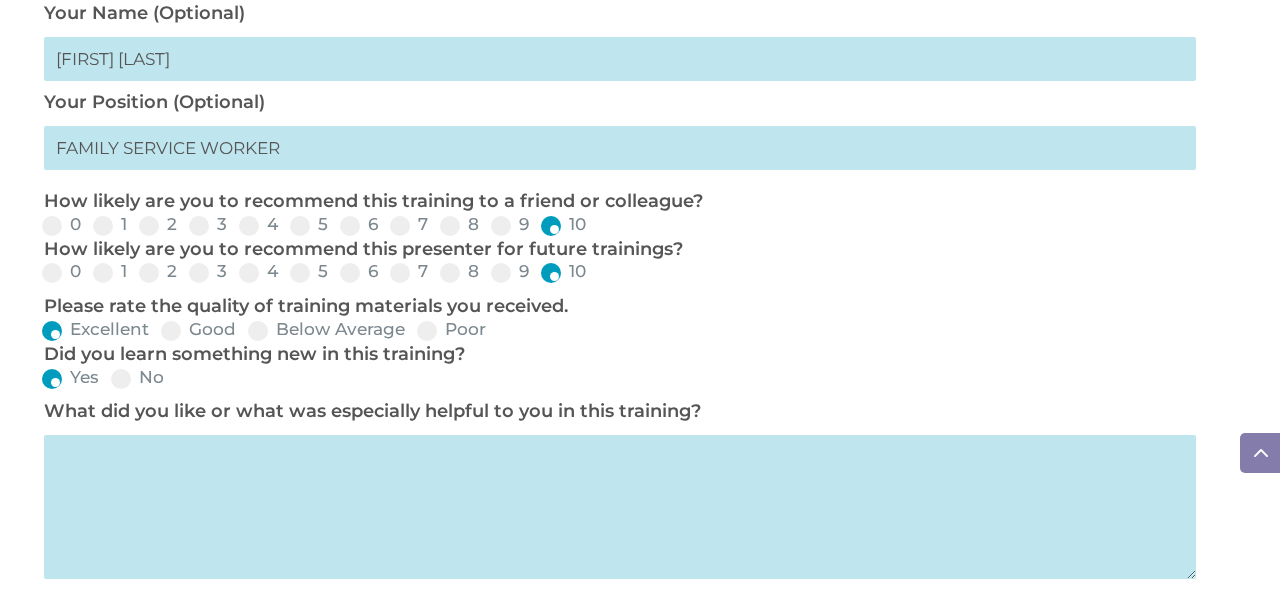click at bounding box center (620, 507) 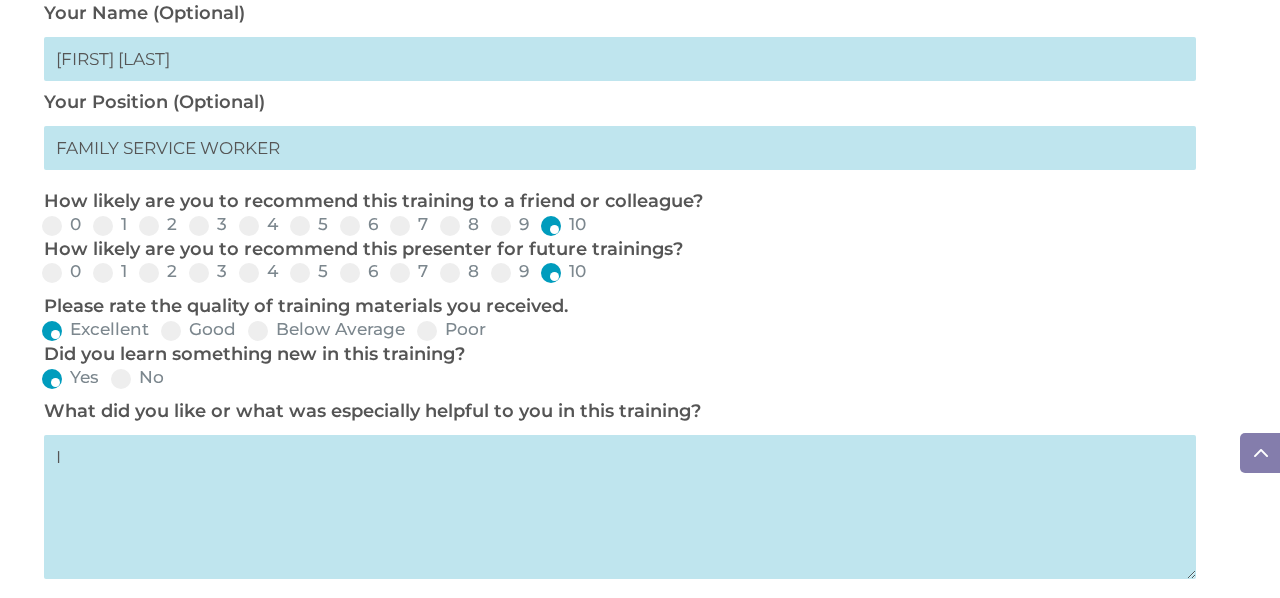 type on "I" 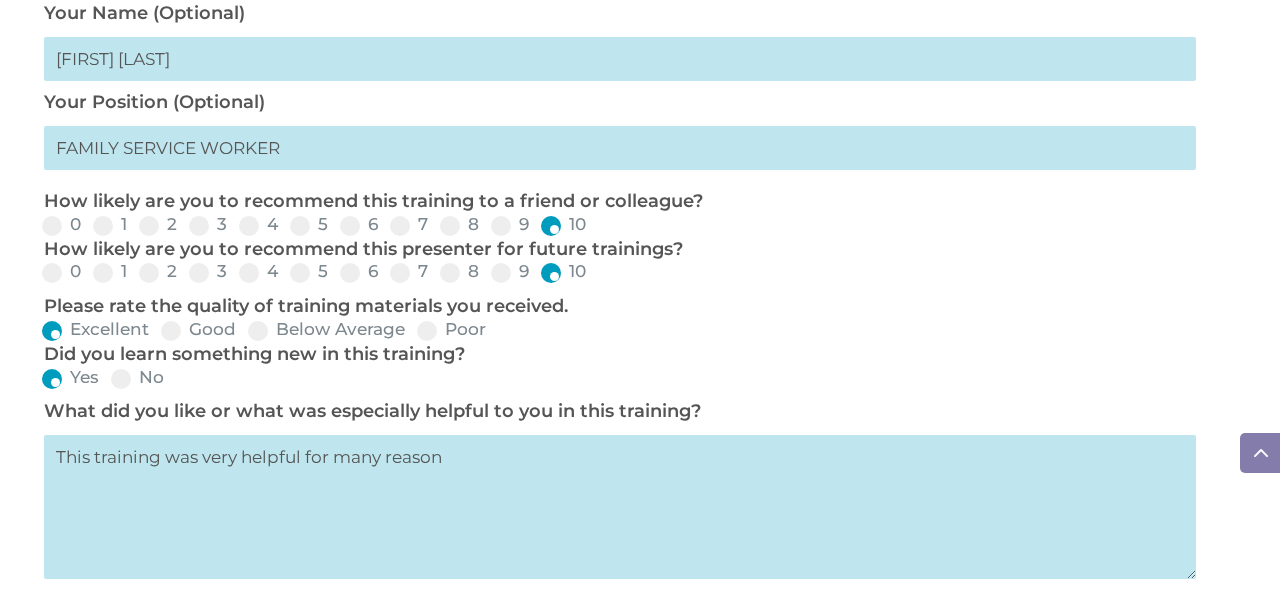 click on "This training was very helpful for many reason" at bounding box center [620, 507] 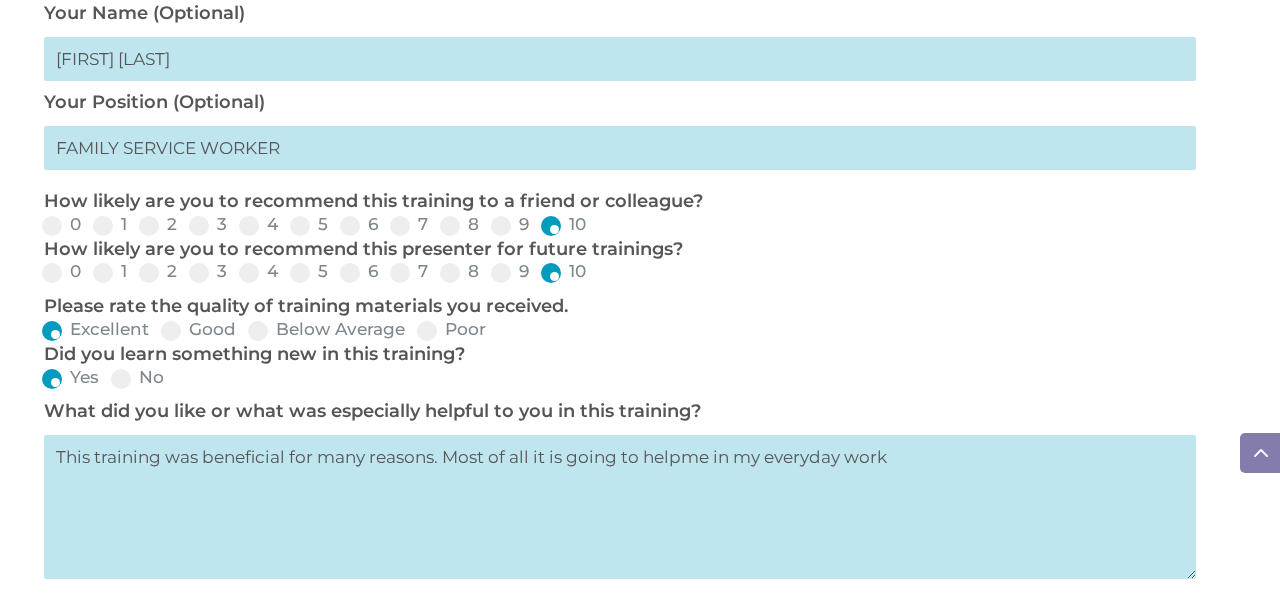 click on "This training was beneficial for many reasons. Most of all it is going to helpme in my everyday work" at bounding box center (620, 507) 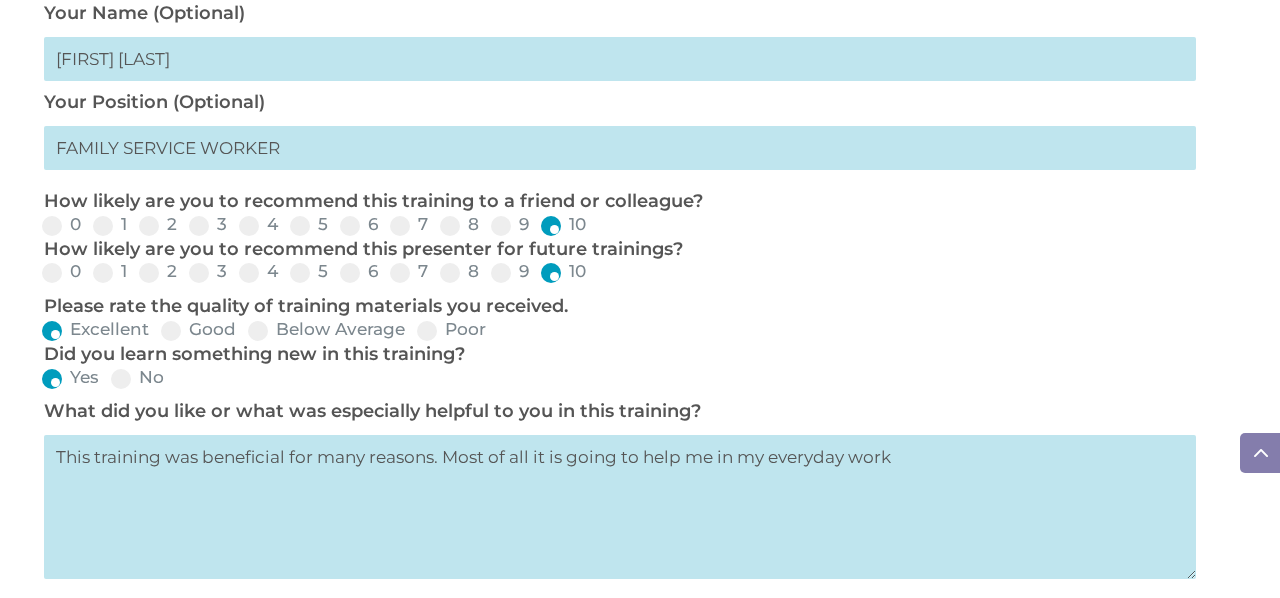 click on "This training was beneficial for many reasons. Most of all it is going to help me in my everyday work" at bounding box center [620, 507] 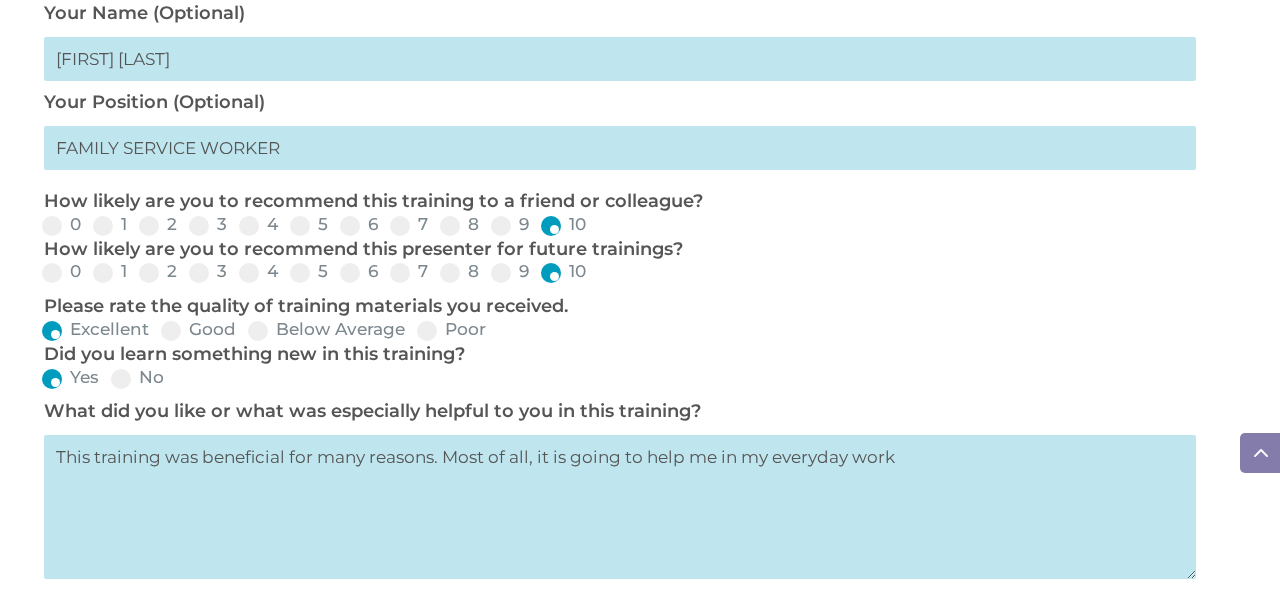 click on "This training was beneficial for many reasons. Most of all, it is going to help me in my everyday work" at bounding box center (620, 507) 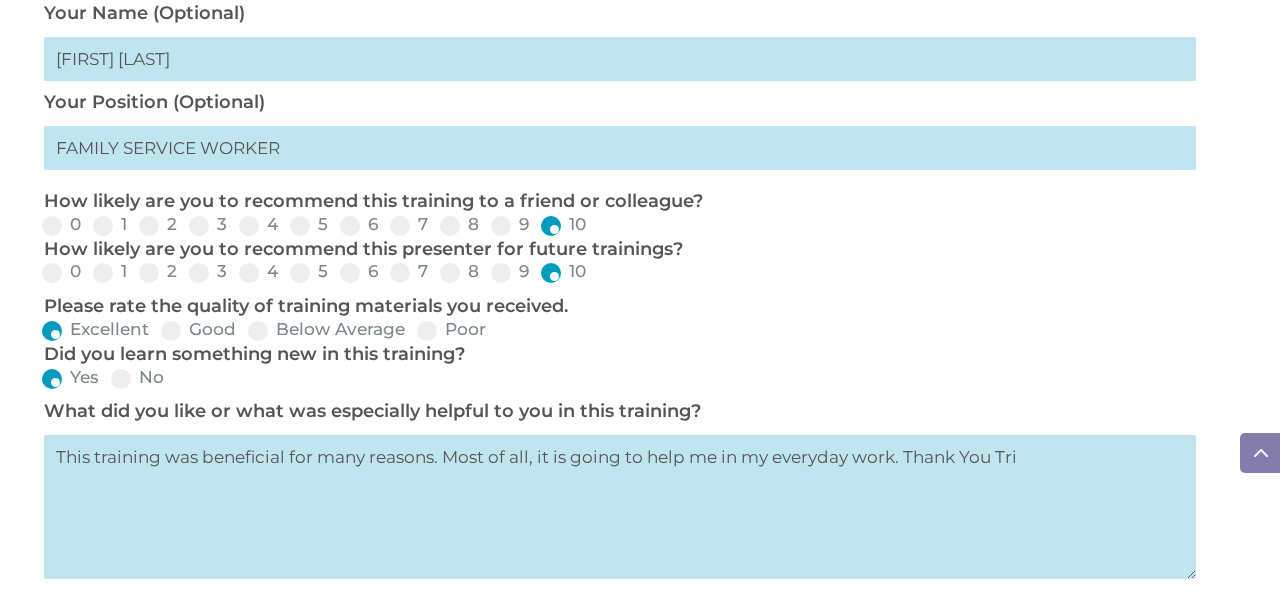 click on "Software
Learn More
Features
Schedule A Demo
Getting Started
Assessments
Learn More
DRDP Reports
Schedule A Demo
Attend a Group Demo
Getting Started
DRDP FAQ
IT
Hosting
Security
System Requirements
Download
Company
Account Help
Regional Meetings
Contact Us
Software
Learn More
Features
Schedule A Demo
Getting Started
Assessments
Learn More
DRDP Reports
Schedule A Demo
Attend a Group Demo
Getting Started
DRDP FAQ
IT
Hosting
Security
System Requirements
Download
Company
Account Help
Regional Meetings
Contact Us
LEARN" at bounding box center [640, 218] 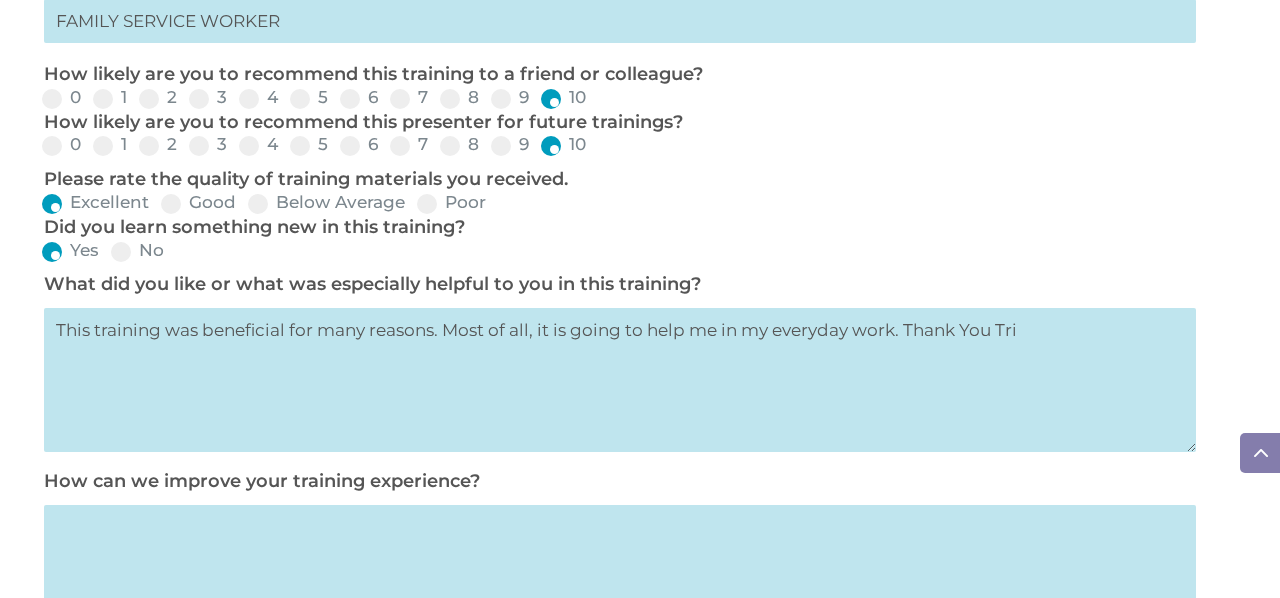 scroll, scrollTop: 1011, scrollLeft: 0, axis: vertical 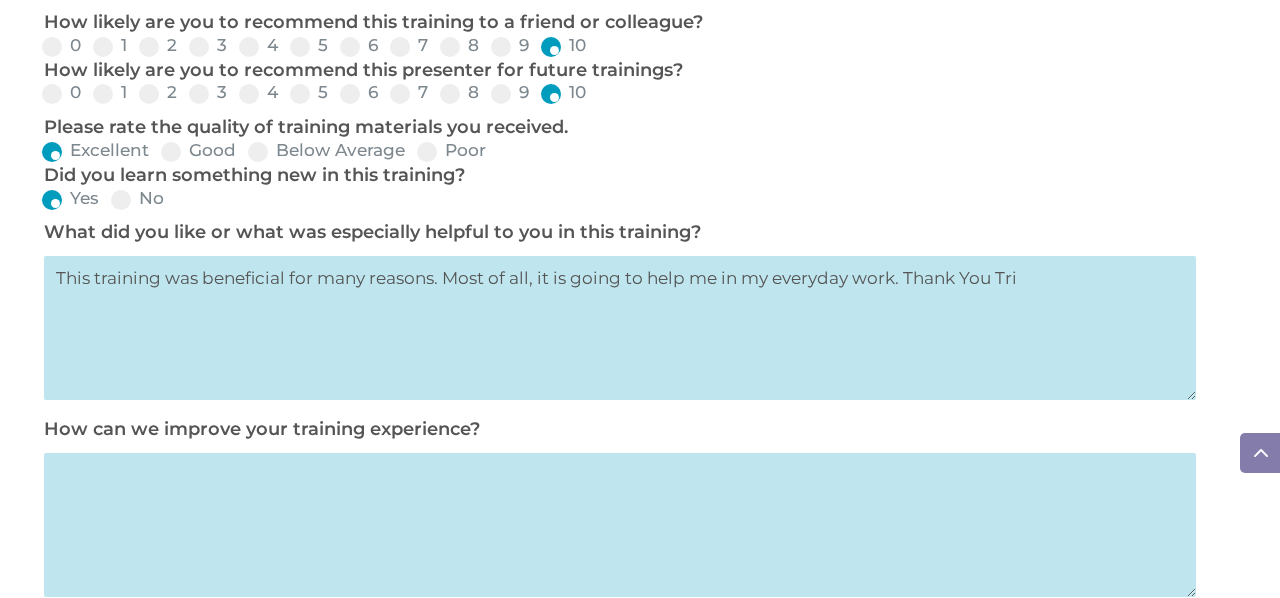 click on "This training was beneficial for many reasons. Most of all, it is going to help me in my everyday work. Thank You Tri" at bounding box center (620, 328) 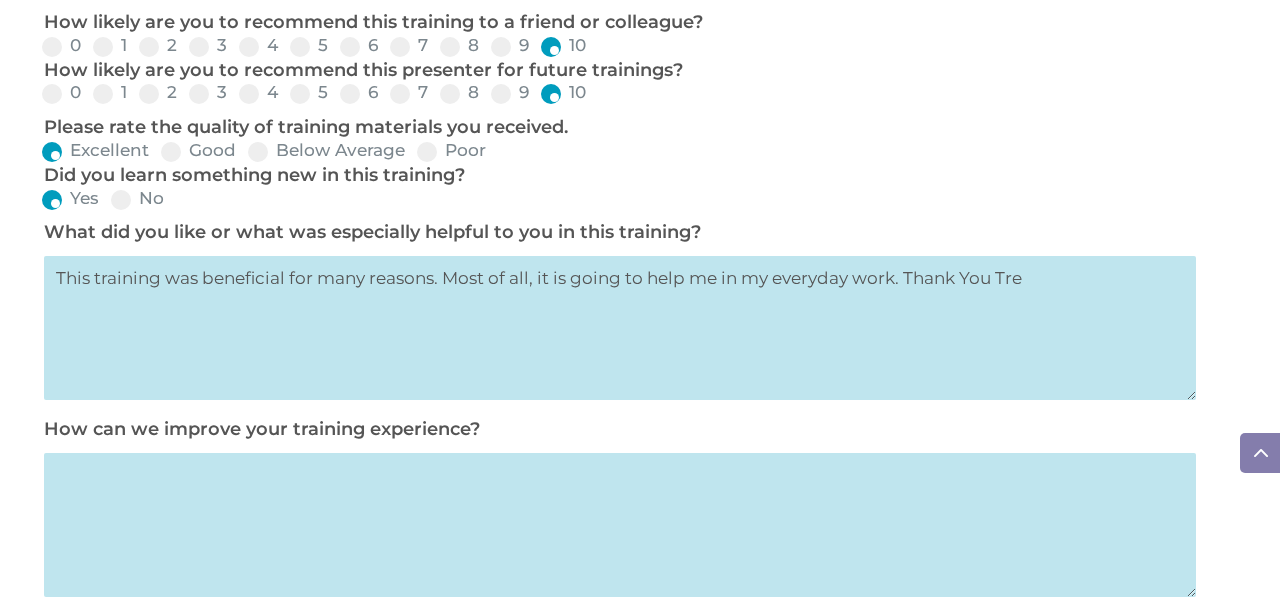 click on "Software
Learn More
Features
Schedule A Demo
Getting Started
Assessments
Learn More
DRDP Reports
Schedule A Demo
Attend a Group Demo
Getting Started
DRDP FAQ
IT
Hosting
Security
System Requirements
Download
Company
Account Help
Regional Meetings
Contact Us
Software
Learn More
Features
Schedule A Demo
Getting Started
Assessments
Learn More
DRDP Reports
Schedule A Demo
Attend a Group Demo
Getting Started
DRDP FAQ
IT
Hosting
Security
System Requirements
Download
Company
Account Help
Regional Meetings
Contact Us
LEARN" at bounding box center (640, 39) 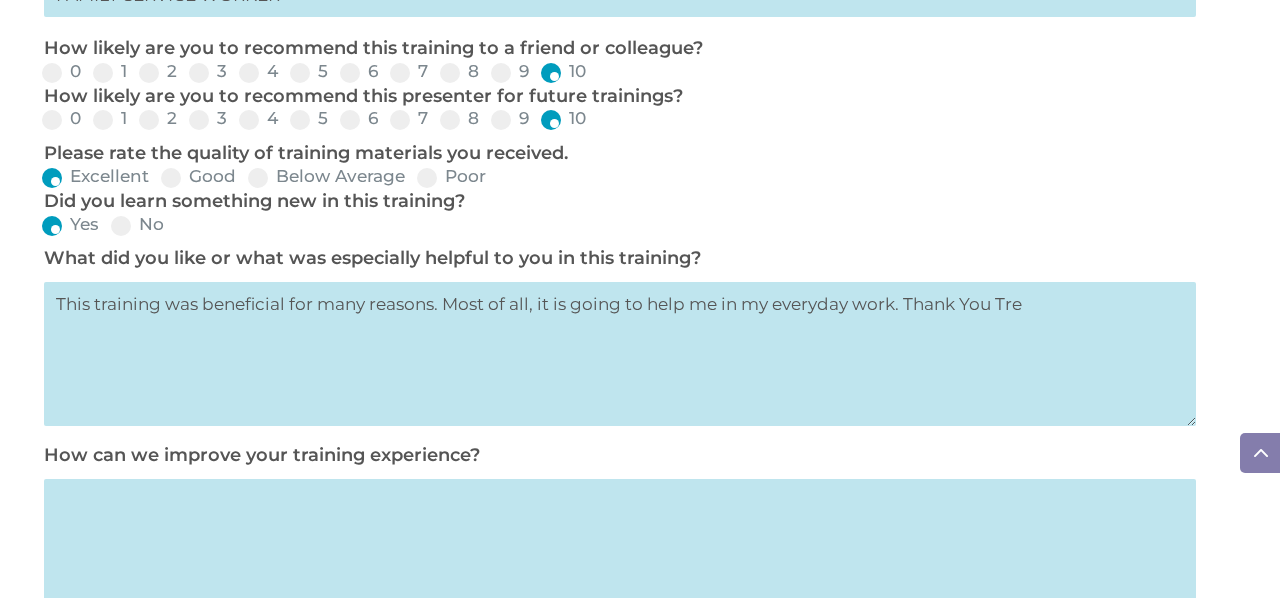 scroll, scrollTop: 992, scrollLeft: 0, axis: vertical 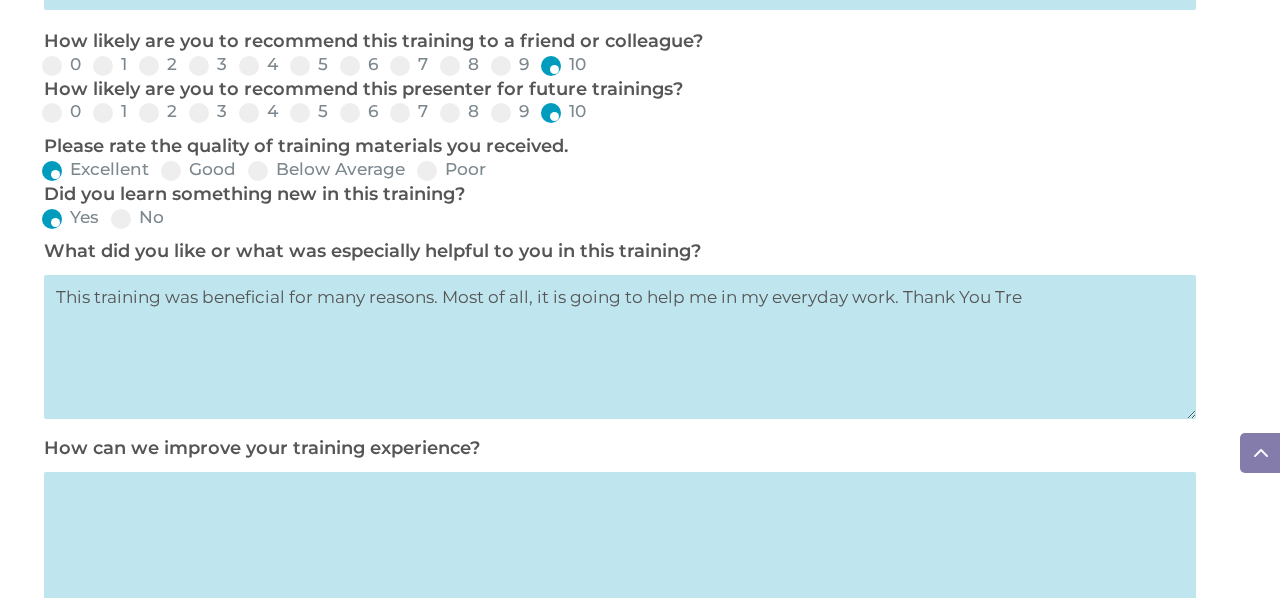 click on "This training was beneficial for many reasons. Most of all, it is going to help me in my everyday work. Thank You Tre" at bounding box center [620, 347] 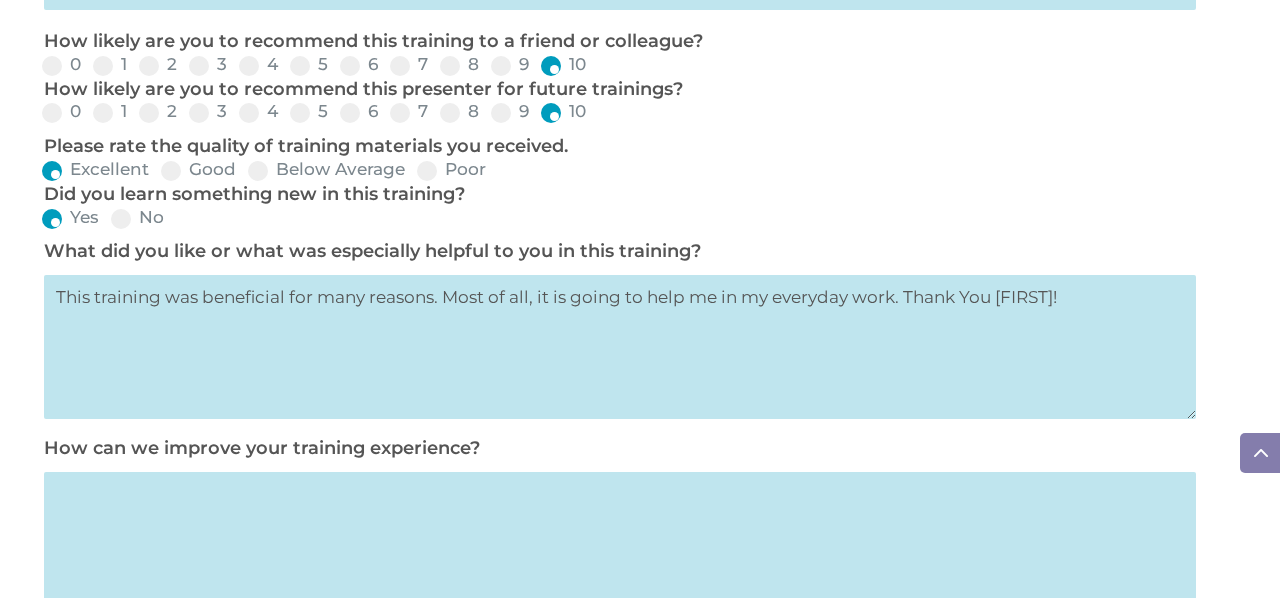 click on "This training was beneficial for many reasons. Most of all, it is going to help me in my everyday work. Thank You [FIRST]!" at bounding box center [620, 347] 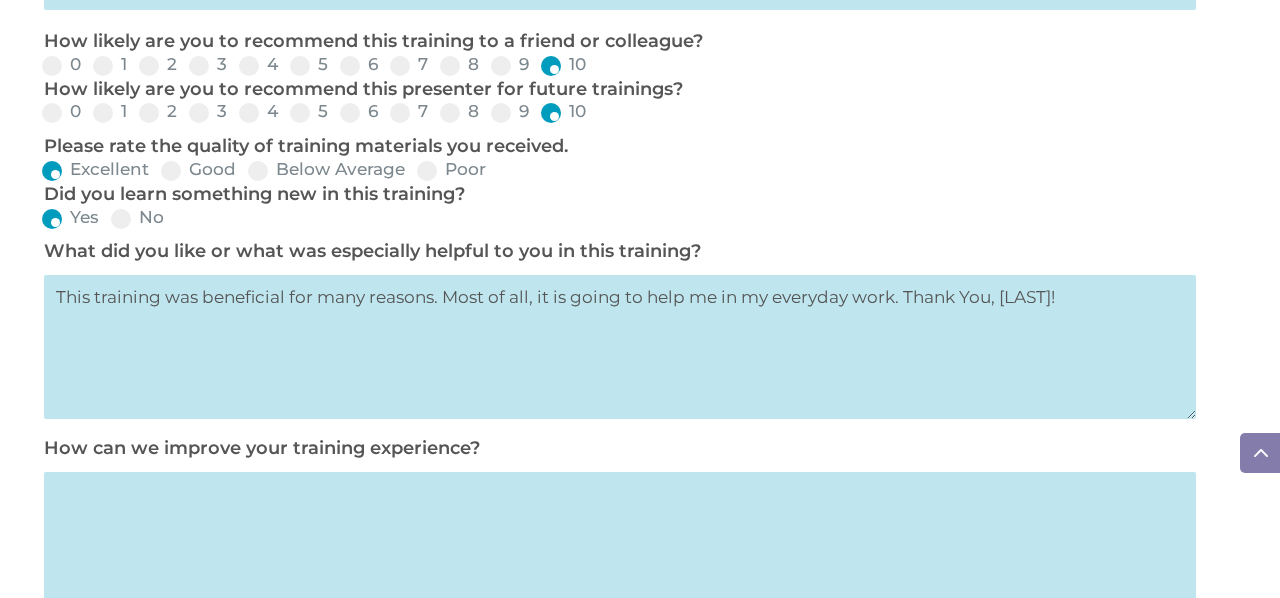click on "This training was beneficial for many reasons. Most of all, it is going to help me in my everyday work. Thank You, [LAST]!" at bounding box center [620, 347] 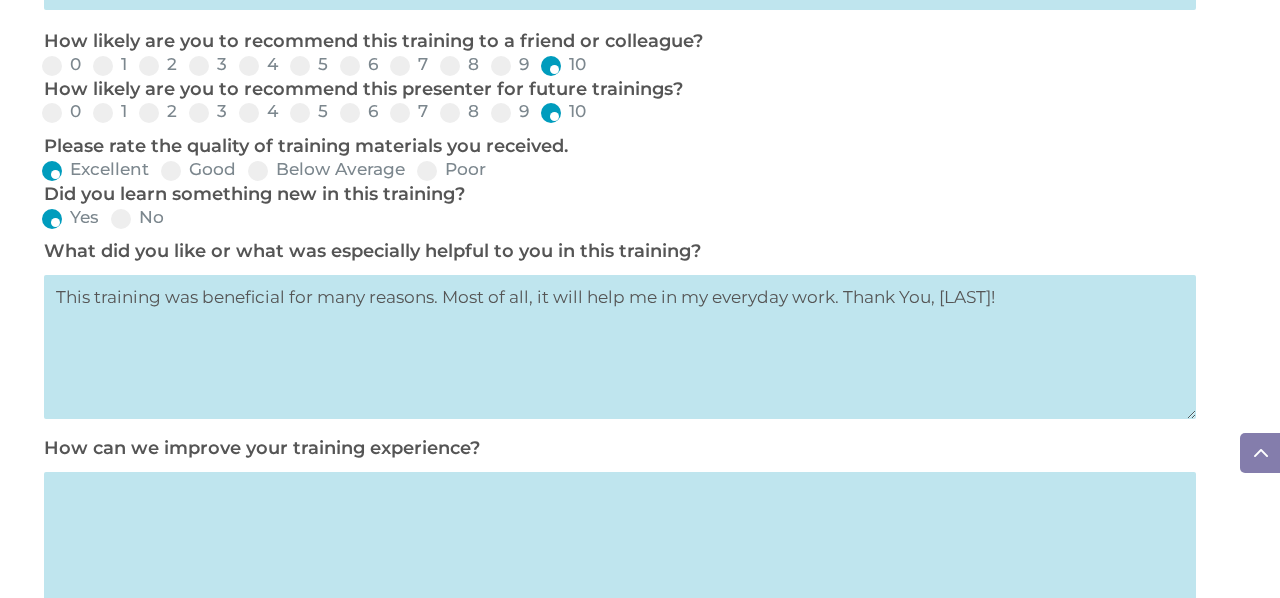 type on "This training was beneficial for many reasons. Most of all, it will help me in my everyday work. Thank You, [LAST]!" 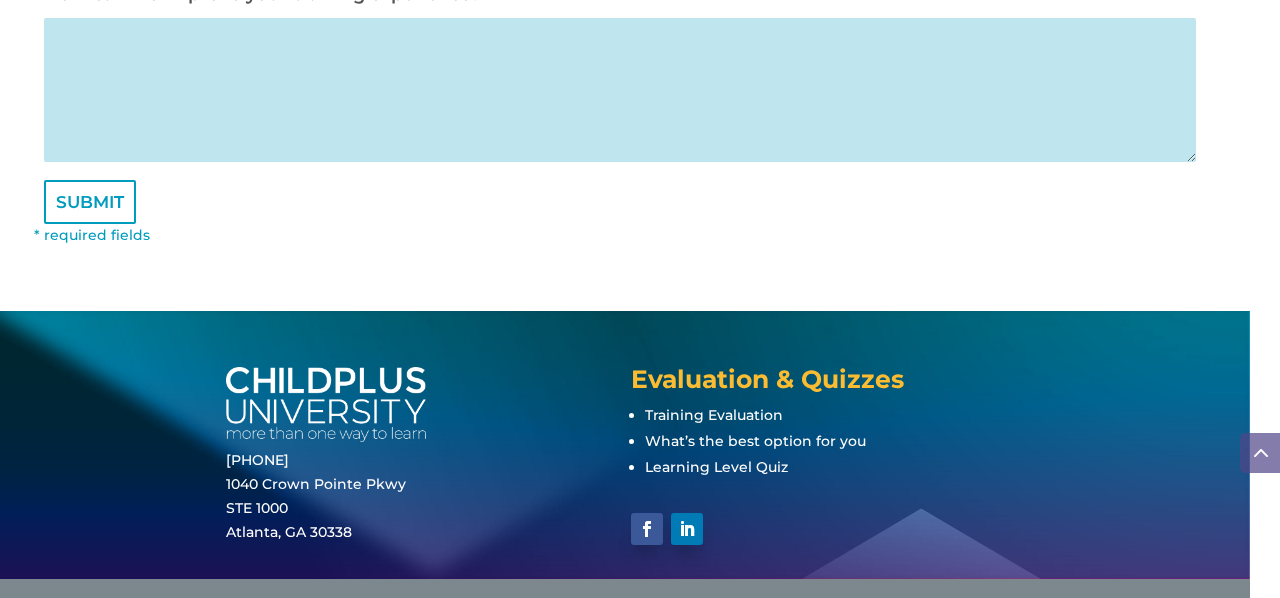 scroll, scrollTop: 1453, scrollLeft: 0, axis: vertical 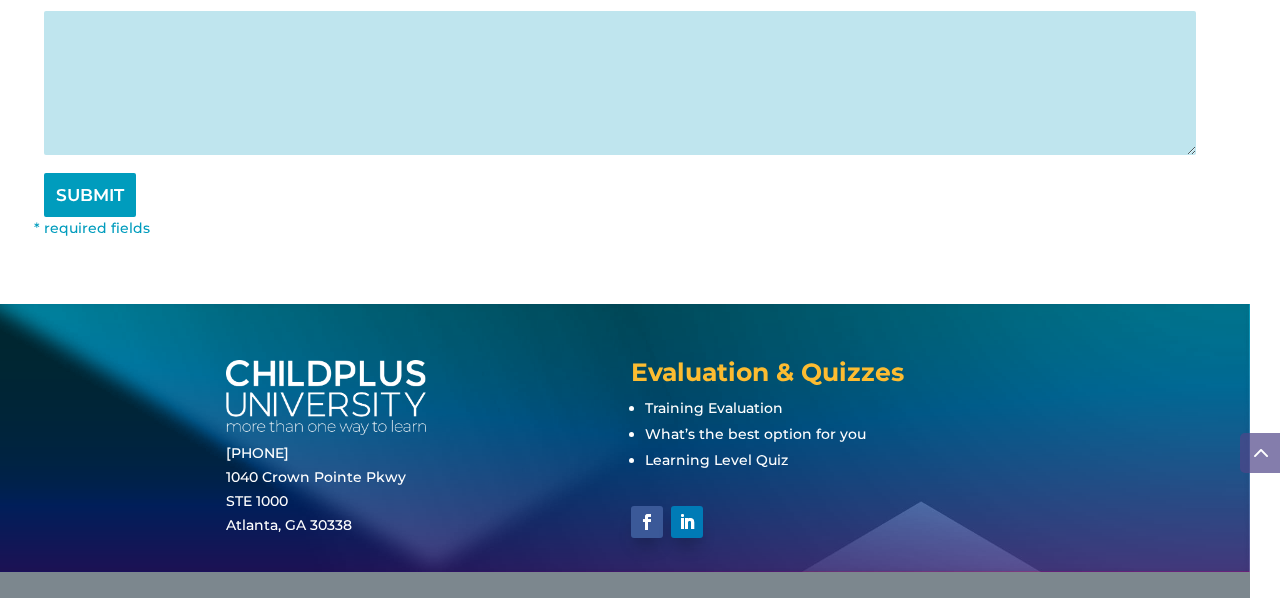 click on "SUBMIT" at bounding box center (90, 195) 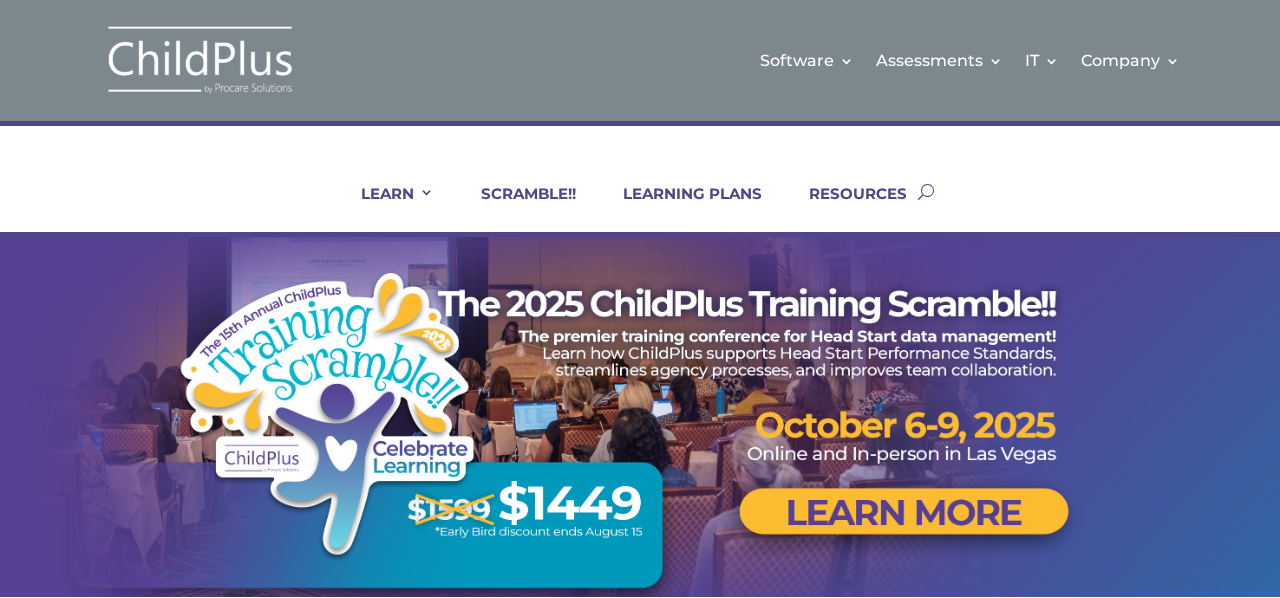 scroll, scrollTop: 0, scrollLeft: 0, axis: both 